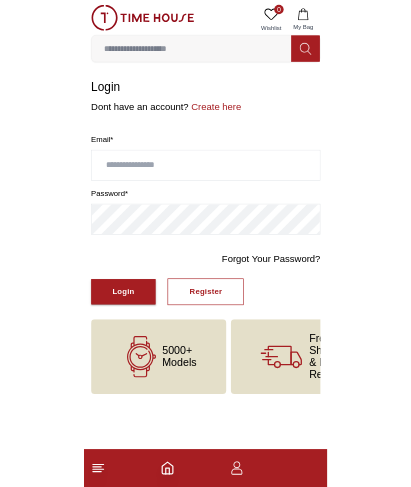scroll, scrollTop: 0, scrollLeft: 0, axis: both 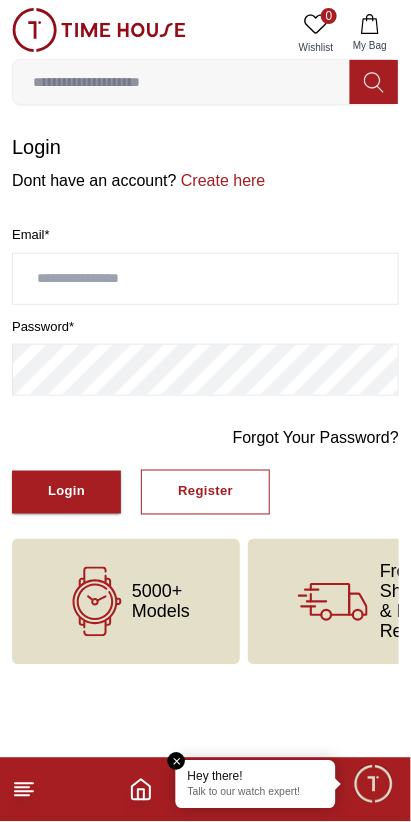 click at bounding box center (205, 279) 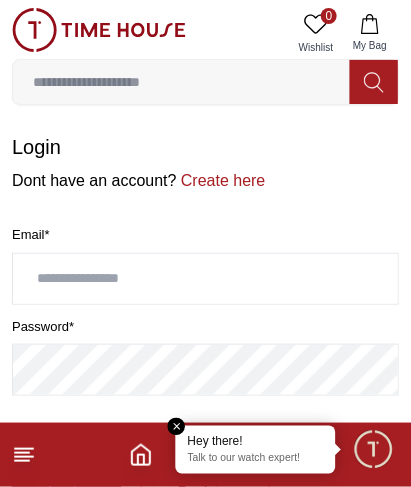 type on "**********" 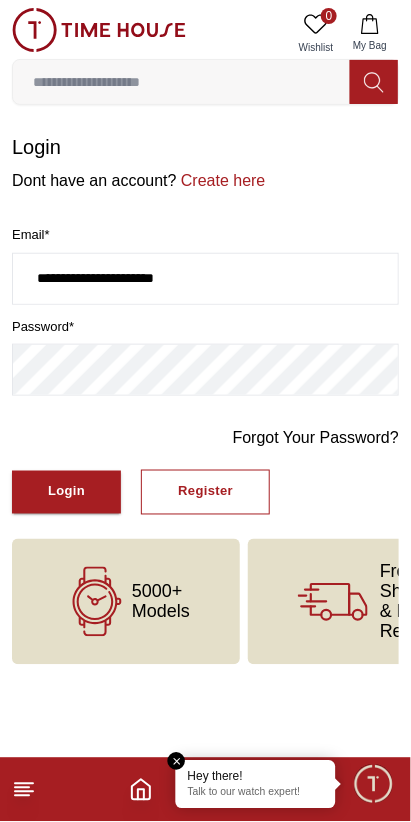 click on "Login" at bounding box center (66, 492) 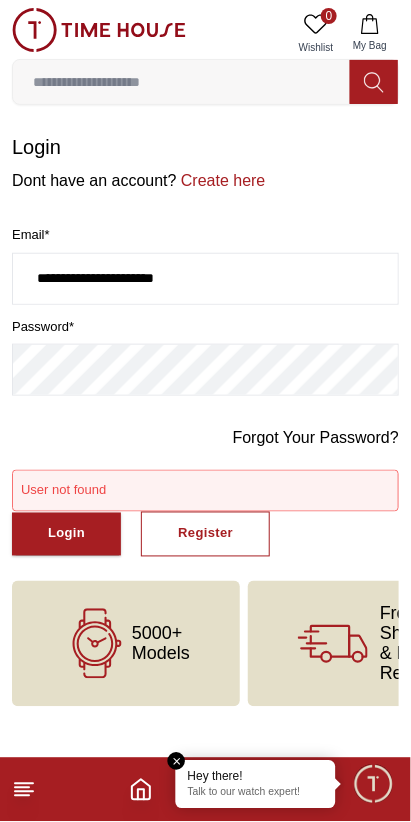 click on "Register" at bounding box center [205, 534] 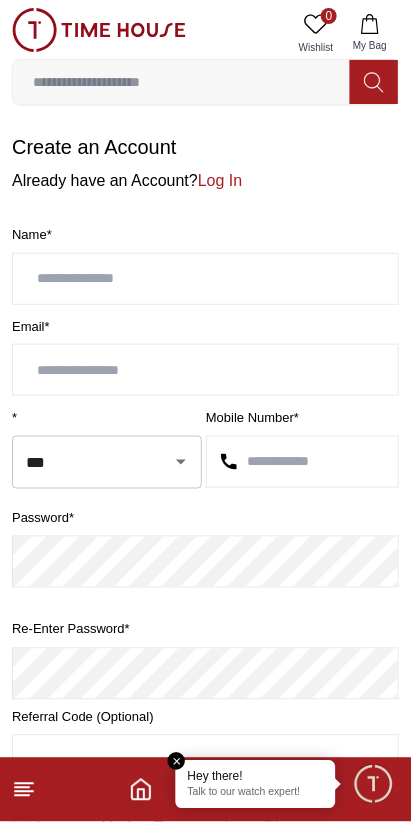 click at bounding box center [205, 279] 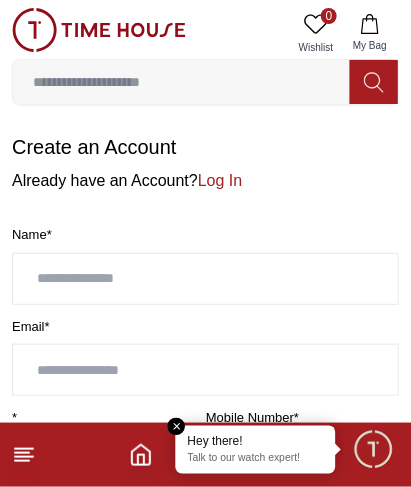 type on "**********" 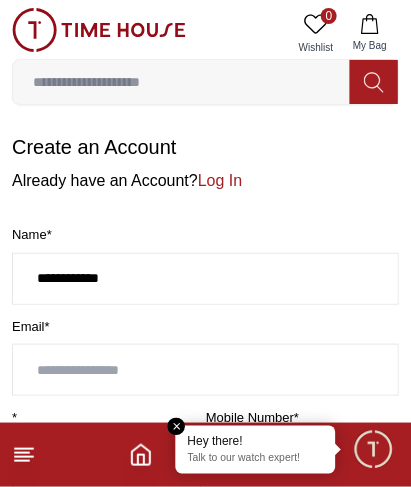 click at bounding box center (205, 370) 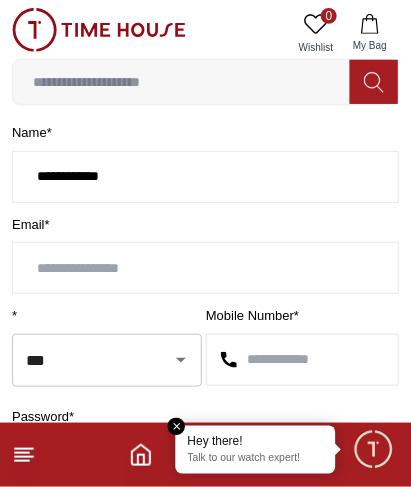 scroll, scrollTop: 112, scrollLeft: 0, axis: vertical 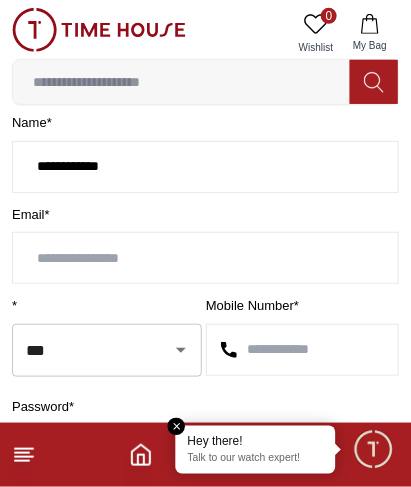 type on "**********" 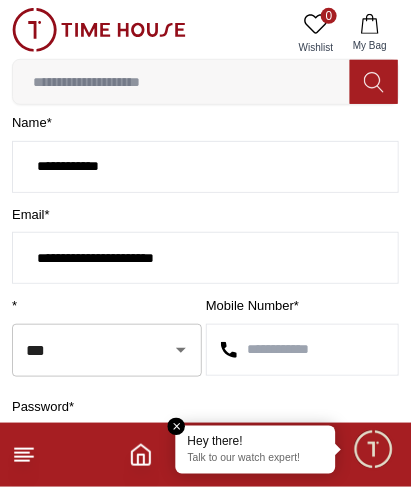 type on "**********" 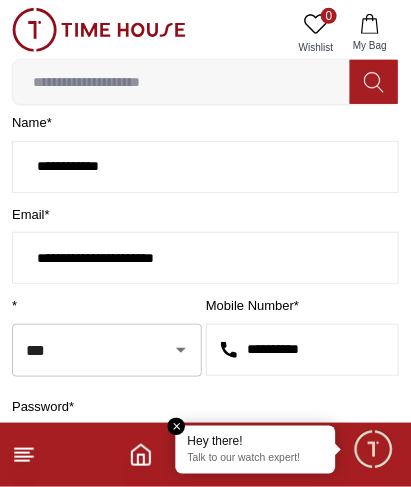click on "***" at bounding box center (79, 350) 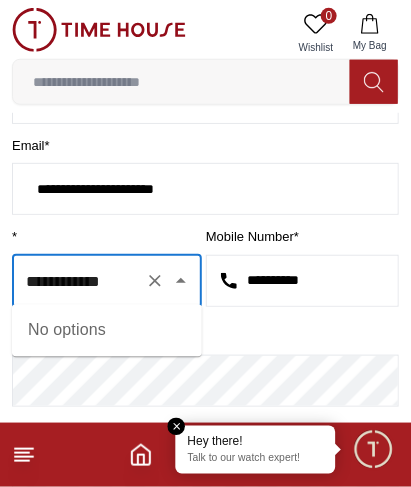 scroll, scrollTop: 191, scrollLeft: 0, axis: vertical 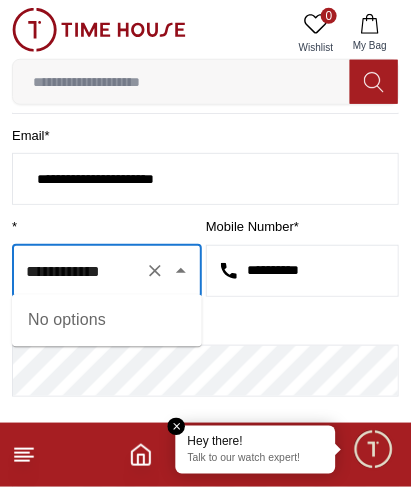 click 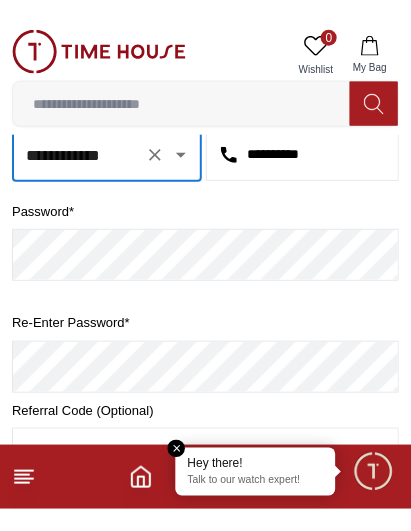 scroll, scrollTop: 353, scrollLeft: 0, axis: vertical 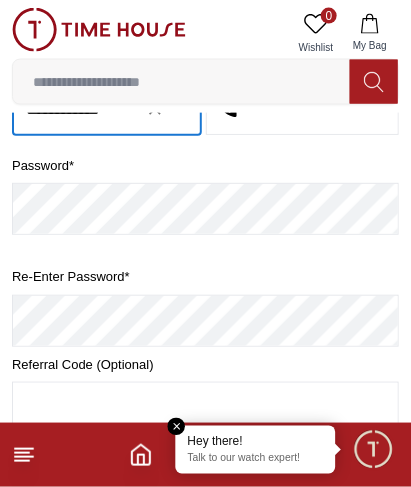 type on "***" 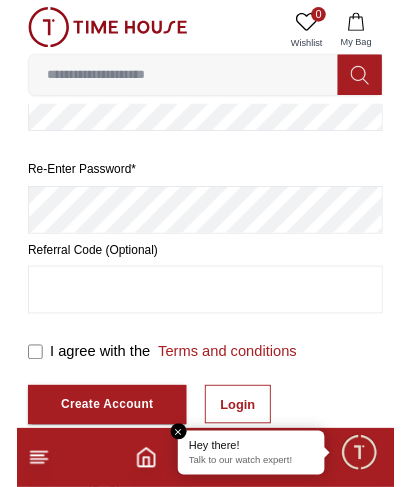 scroll, scrollTop: 448, scrollLeft: 0, axis: vertical 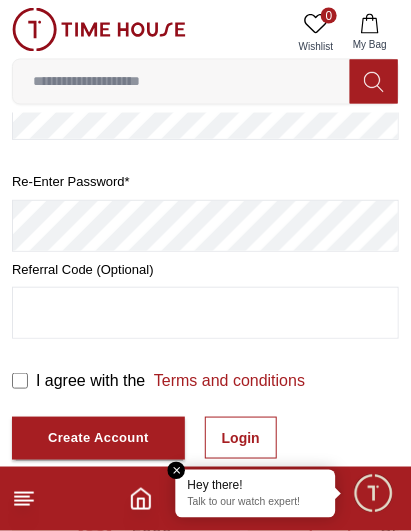 click at bounding box center [205, 313] 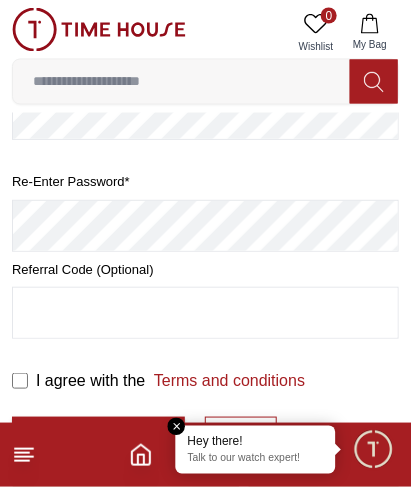 scroll, scrollTop: 310, scrollLeft: 0, axis: vertical 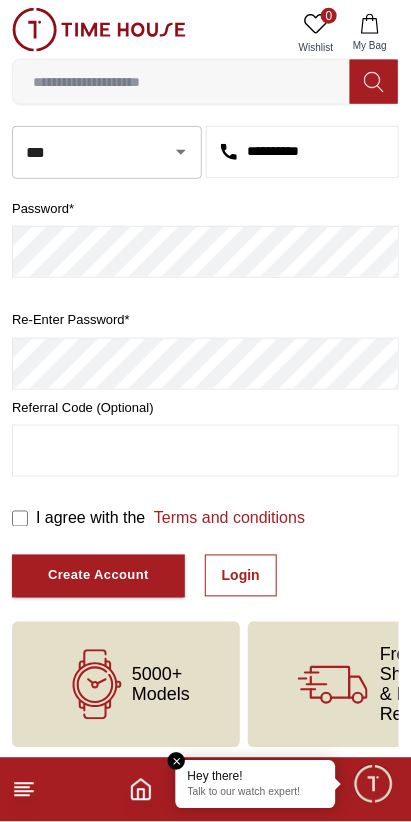 click on "Create Account" at bounding box center (98, 576) 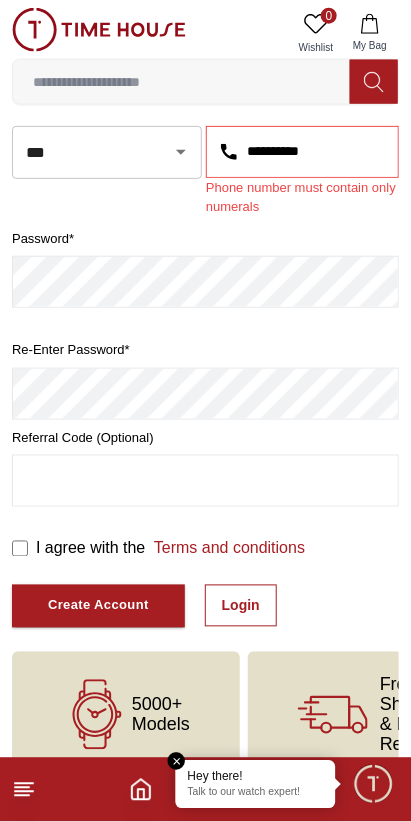 click 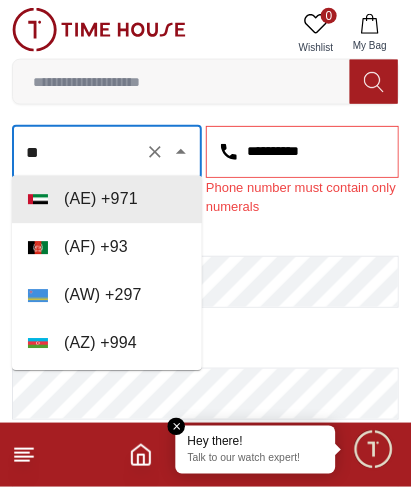 scroll, scrollTop: 0, scrollLeft: 0, axis: both 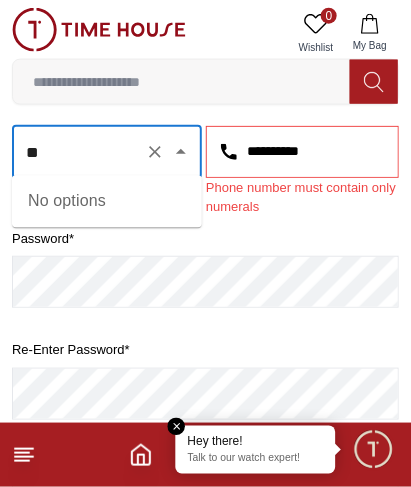 type on "*" 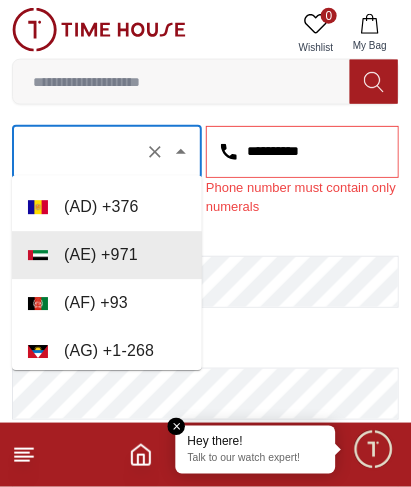 click 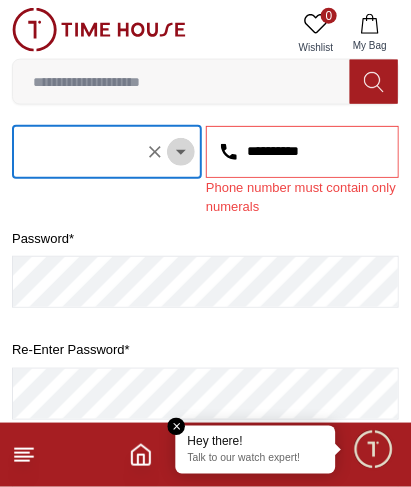 click 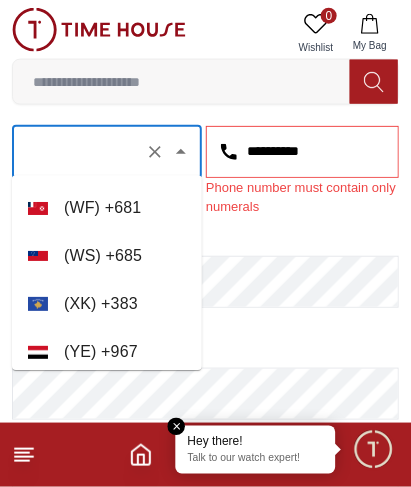 scroll, scrollTop: 11725, scrollLeft: 0, axis: vertical 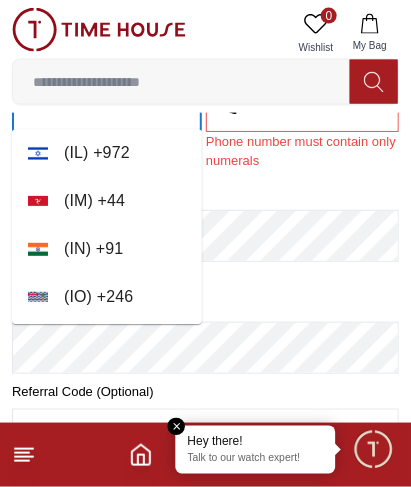 click on "( IN ) + [PHONE]" at bounding box center [107, 250] 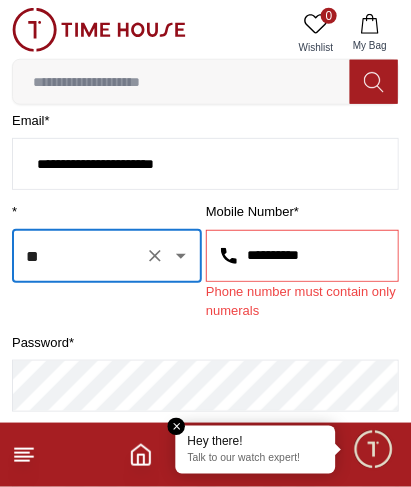 scroll, scrollTop: 205, scrollLeft: 0, axis: vertical 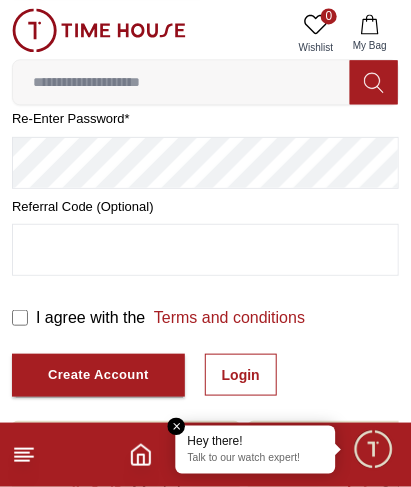 click on "Create Account" at bounding box center (98, 375) 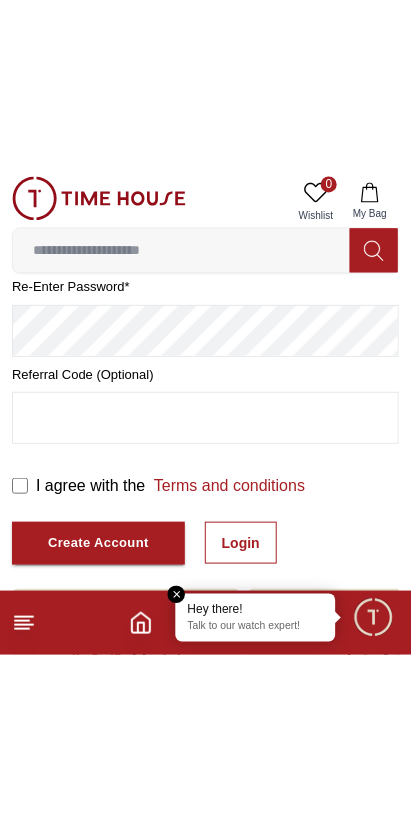 scroll, scrollTop: 339, scrollLeft: 0, axis: vertical 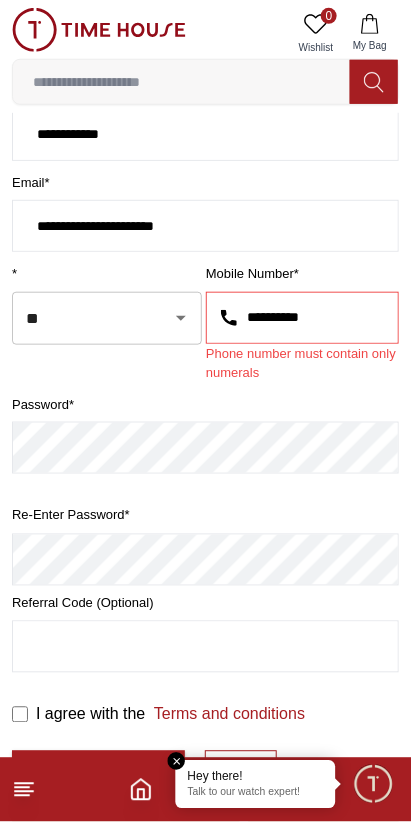 click on "**********" at bounding box center [302, 318] 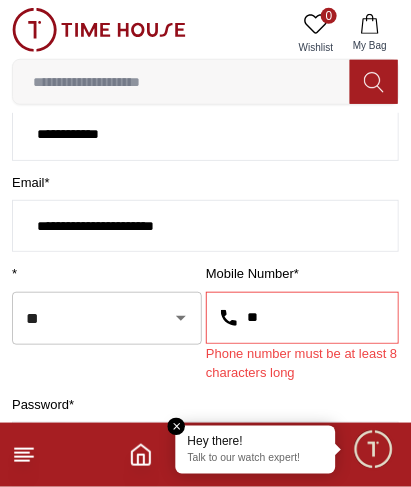type on "*" 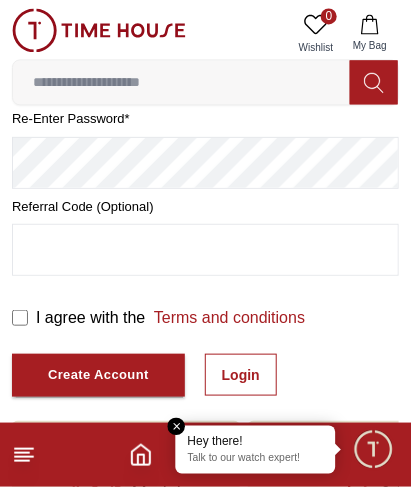scroll, scrollTop: 645, scrollLeft: 0, axis: vertical 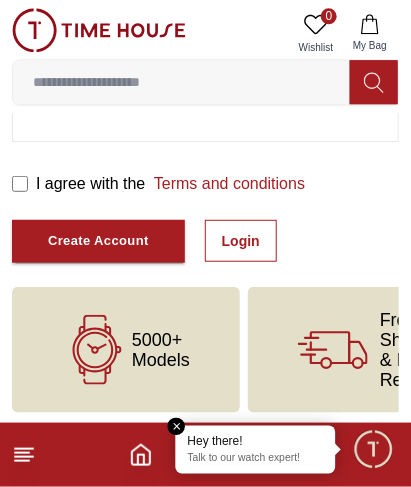 type on "**********" 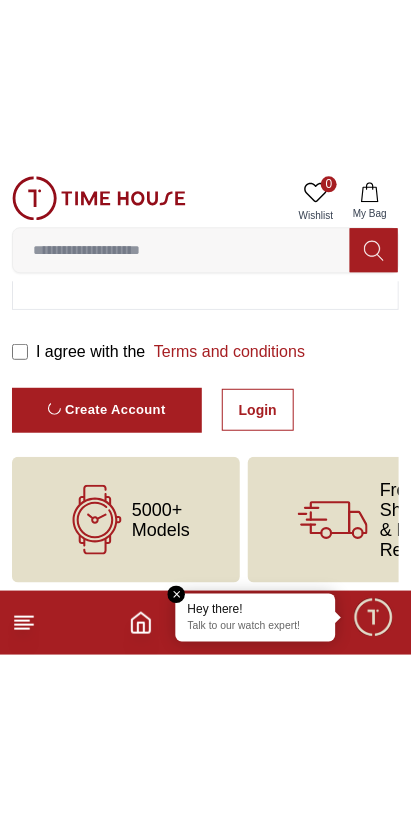 scroll, scrollTop: 312, scrollLeft: 0, axis: vertical 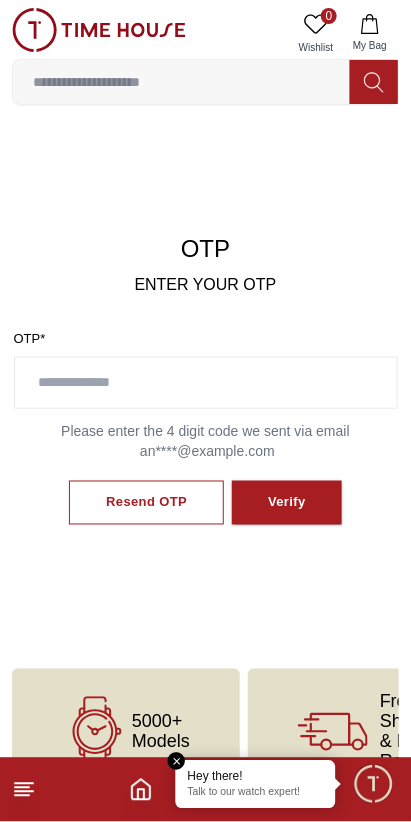click on "Resend OTP" at bounding box center [146, 503] 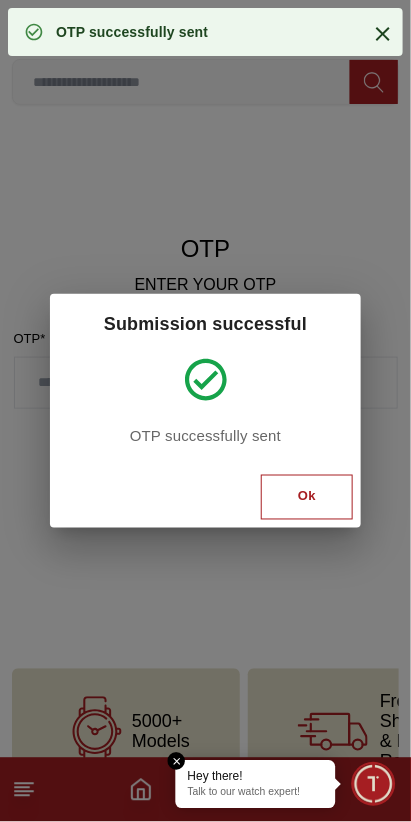 click on "Ok" at bounding box center [307, 497] 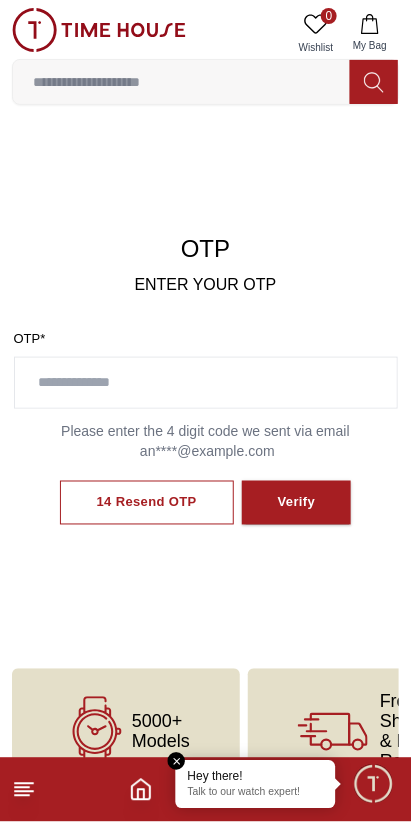 click on "Please enter the 4 digit code we sent via email   an****@example.com" at bounding box center [206, 441] 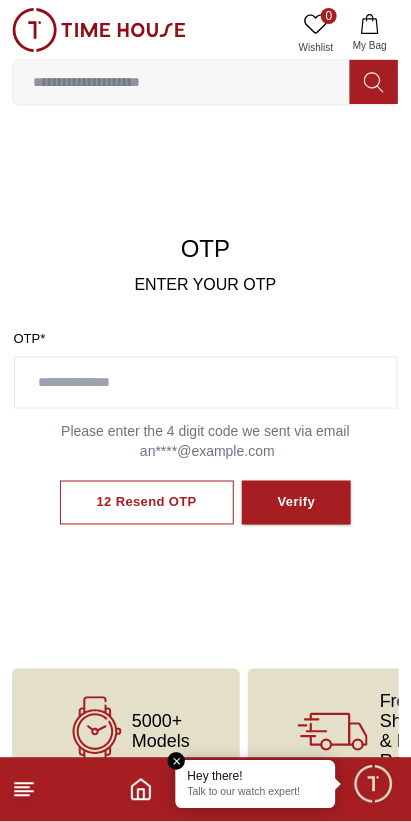 click on "Verify" at bounding box center [297, 503] 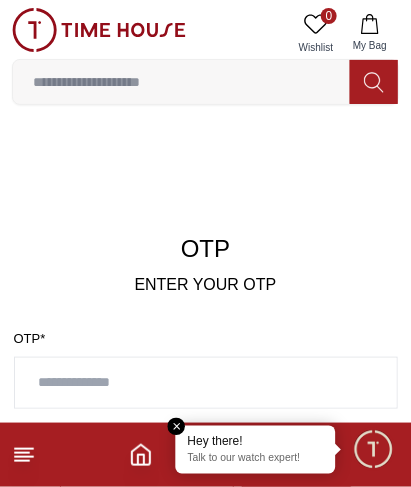 click on "Hey there! Talk to our watch expert!" at bounding box center [256, 450] 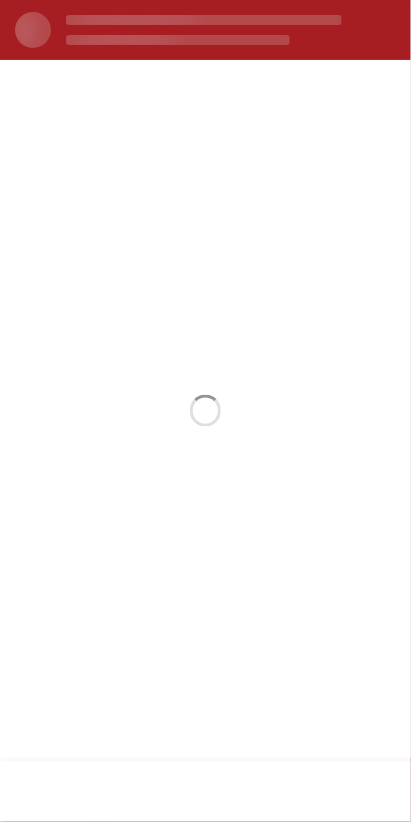 scroll, scrollTop: 0, scrollLeft: 0, axis: both 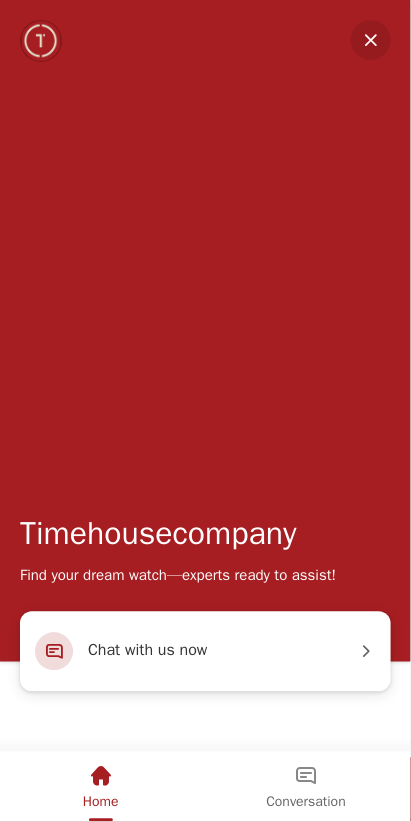 click at bounding box center [371, 40] 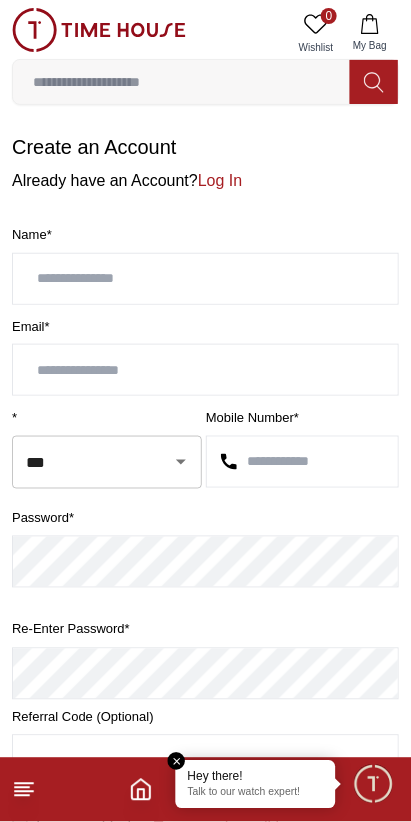 scroll, scrollTop: 310, scrollLeft: 0, axis: vertical 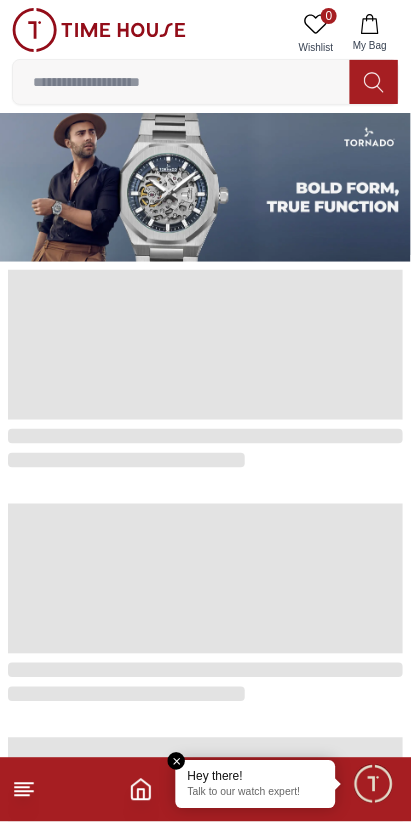 click at bounding box center [181, 82] 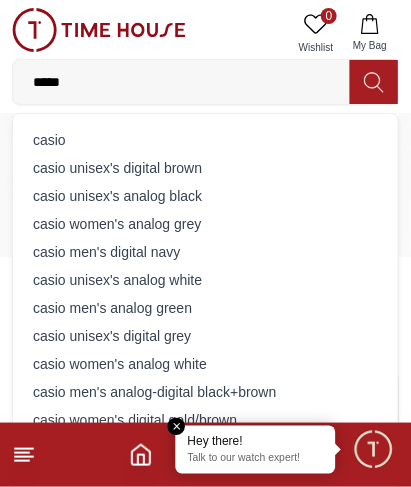type on "*****" 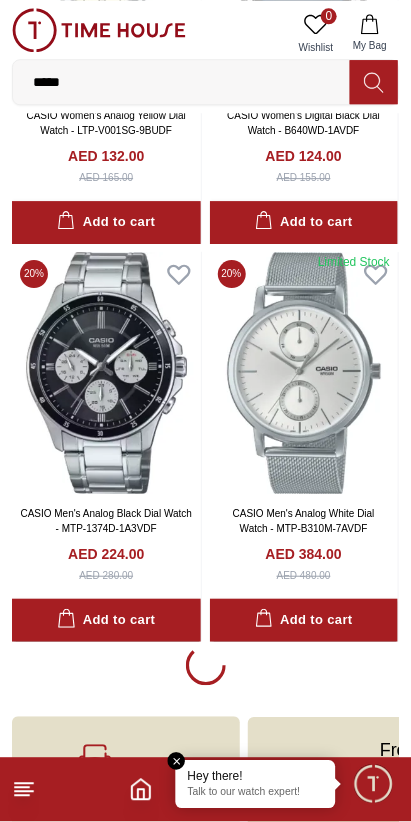scroll, scrollTop: 3541, scrollLeft: 0, axis: vertical 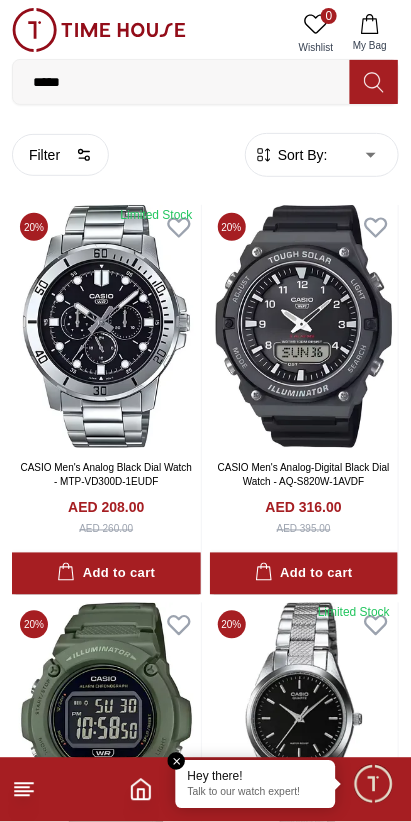 click on "Add to cart" at bounding box center [106, 574] 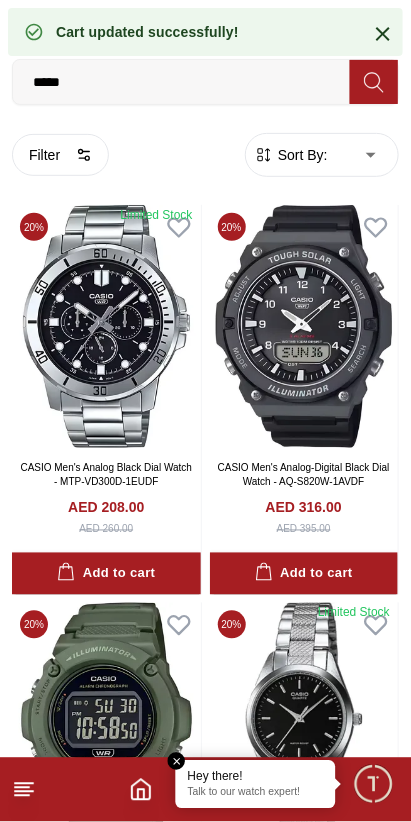 click at bounding box center (177, 762) 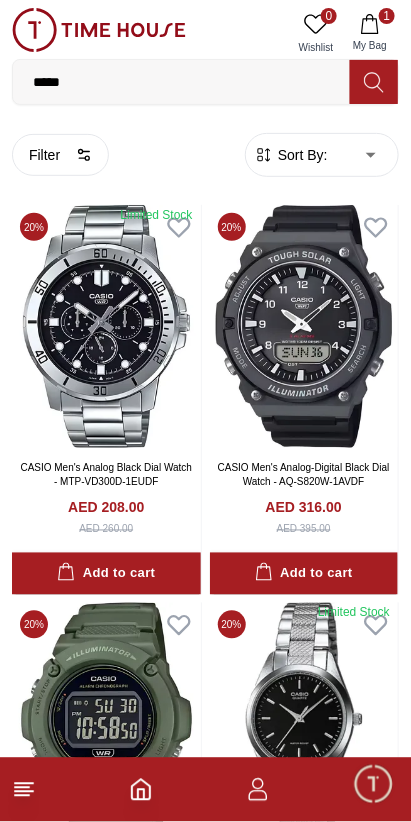 click 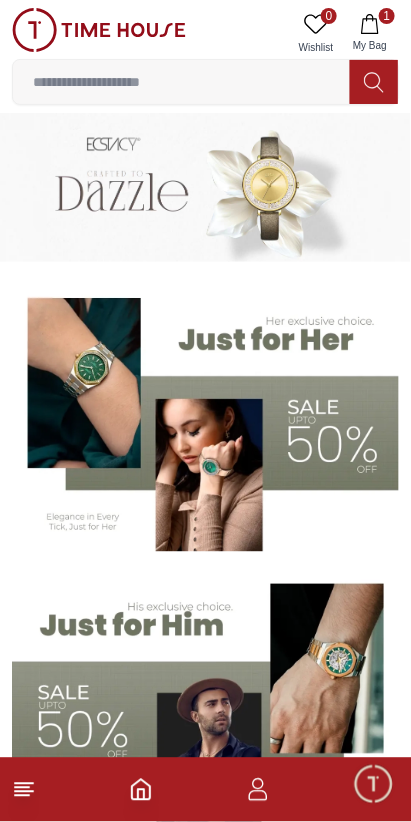click on "1 My Bag" at bounding box center [370, 33] 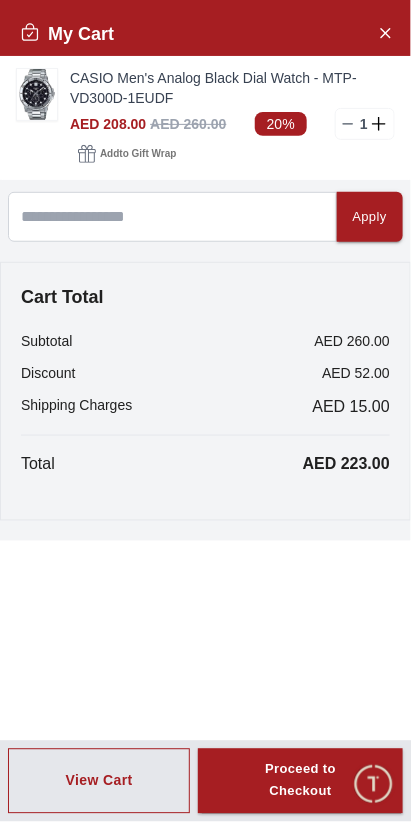 click on "Proceed to Checkout" at bounding box center [300, 782] 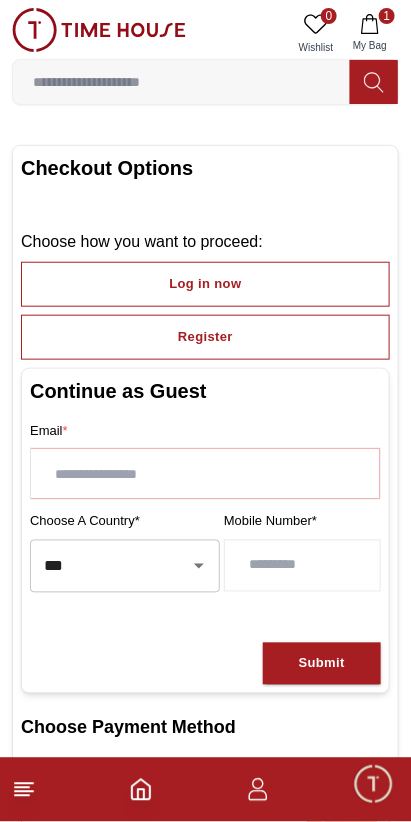 click at bounding box center (205, 474) 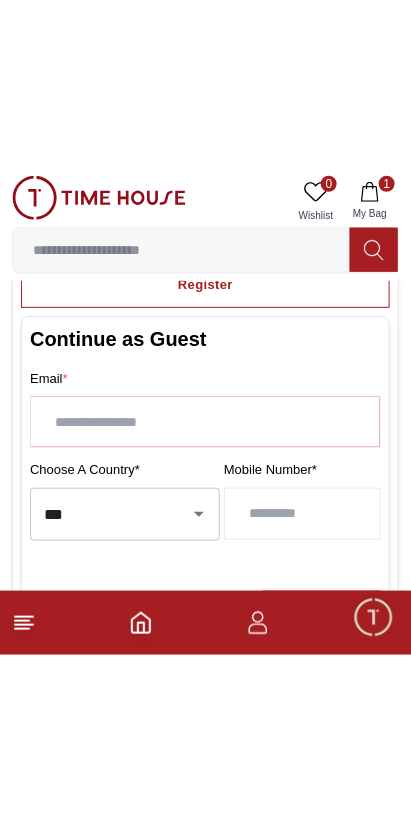 scroll, scrollTop: 226, scrollLeft: 0, axis: vertical 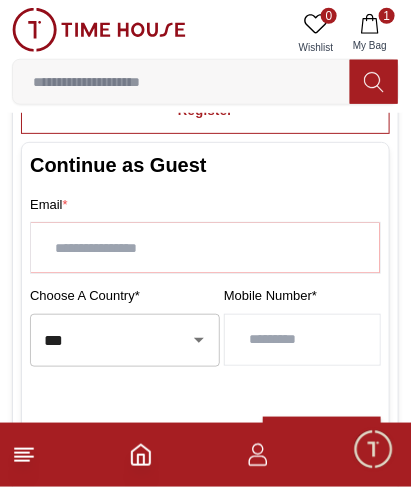 type on "**********" 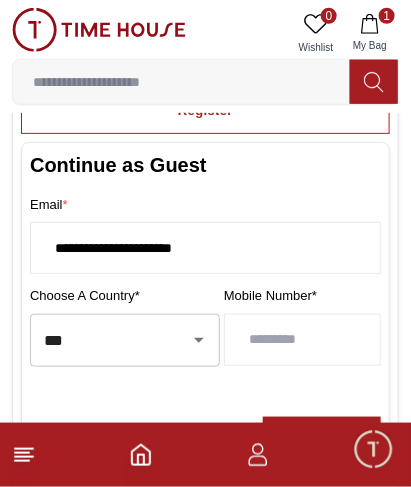click at bounding box center (302, 340) 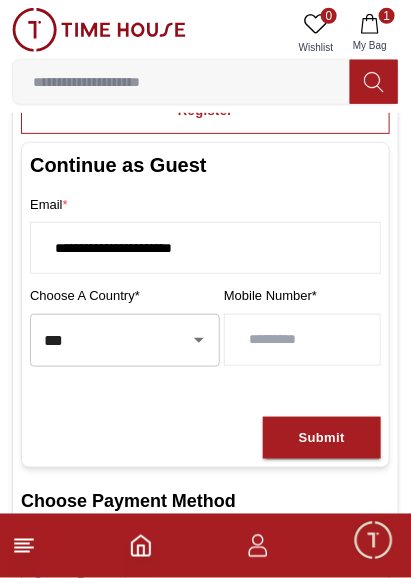 type on "**********" 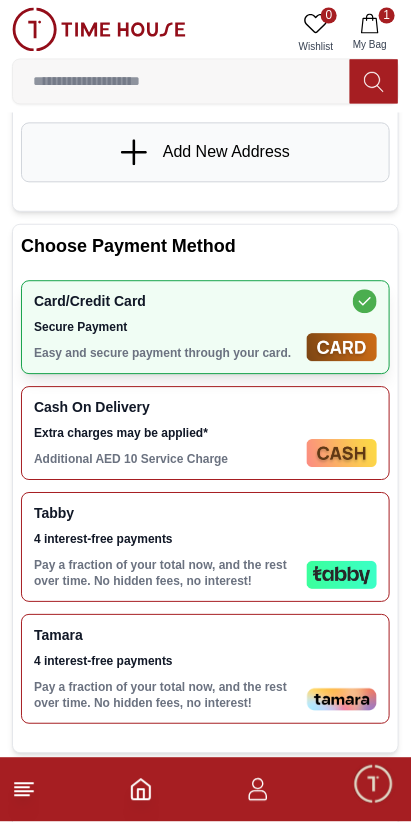 scroll, scrollTop: 446, scrollLeft: 0, axis: vertical 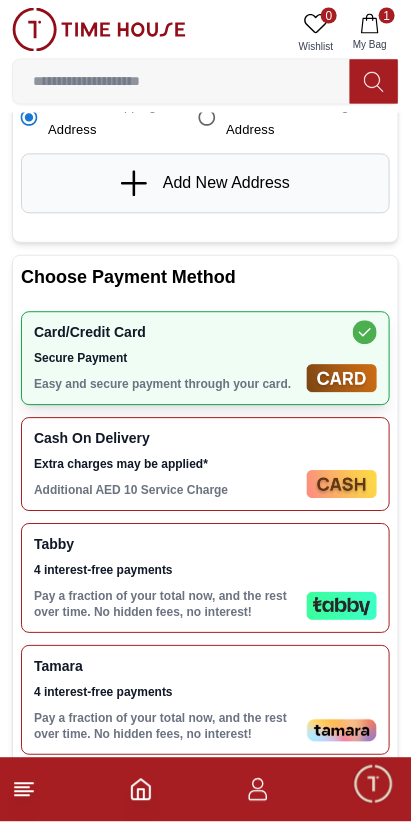 click at bounding box center (342, 485) 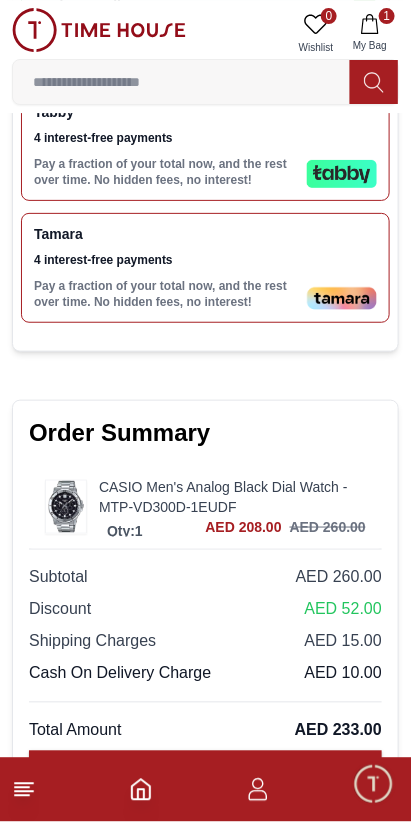 scroll, scrollTop: 1134, scrollLeft: 0, axis: vertical 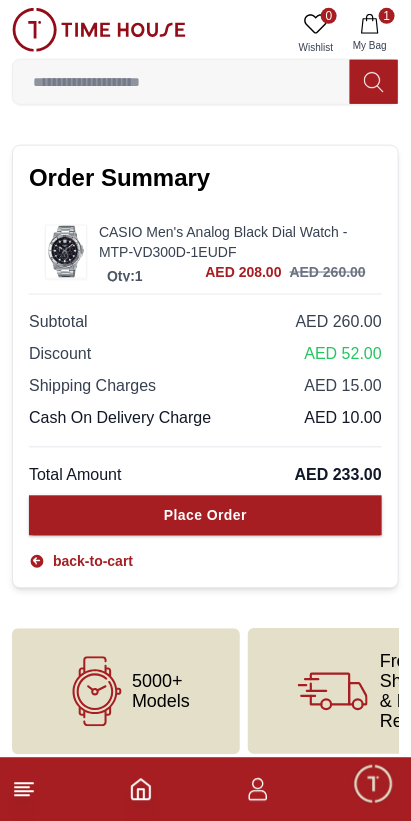 click on "Place Order" at bounding box center (205, 516) 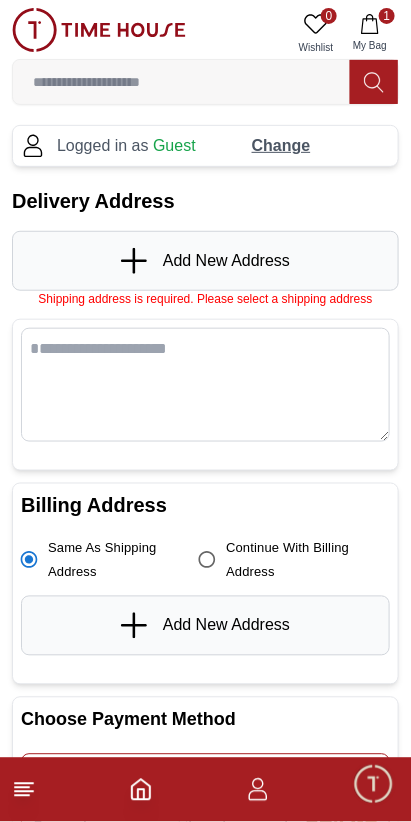scroll, scrollTop: 0, scrollLeft: 0, axis: both 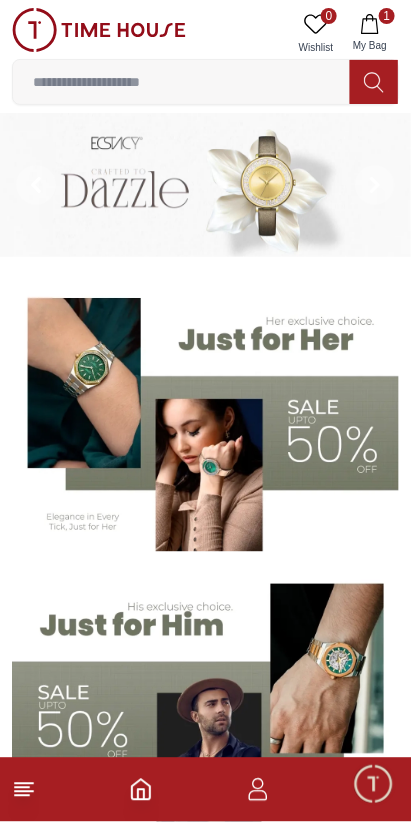 click on "1" at bounding box center (387, 16) 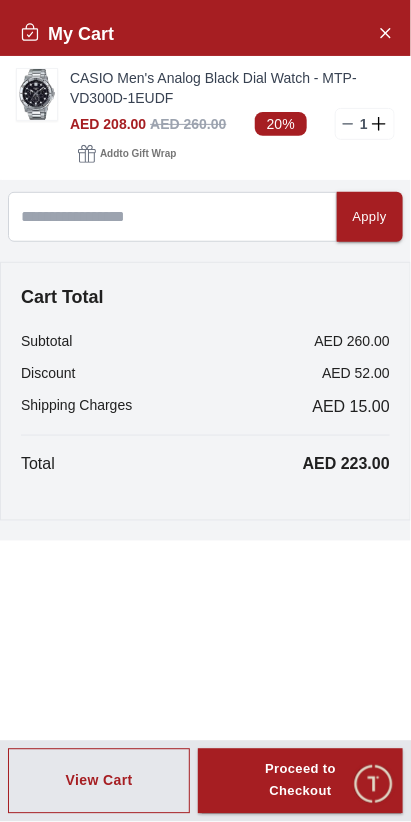 click on "Add  to Gift Wrap" at bounding box center (138, 154) 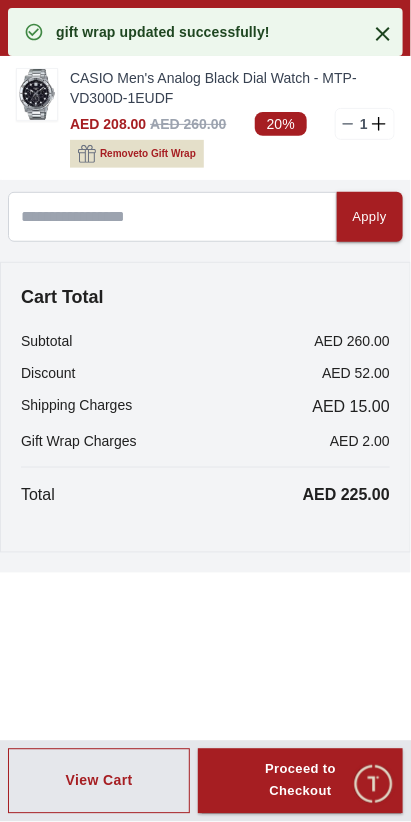click on "Remove  to Gift Wrap" at bounding box center [148, 154] 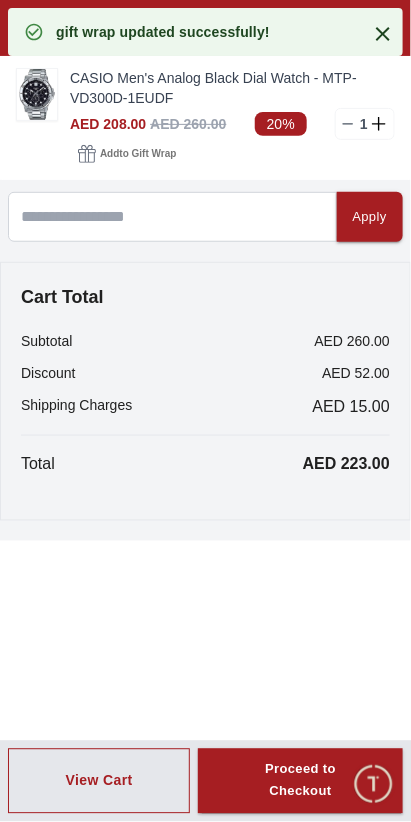 click on "Proceed to Checkout" at bounding box center [300, 782] 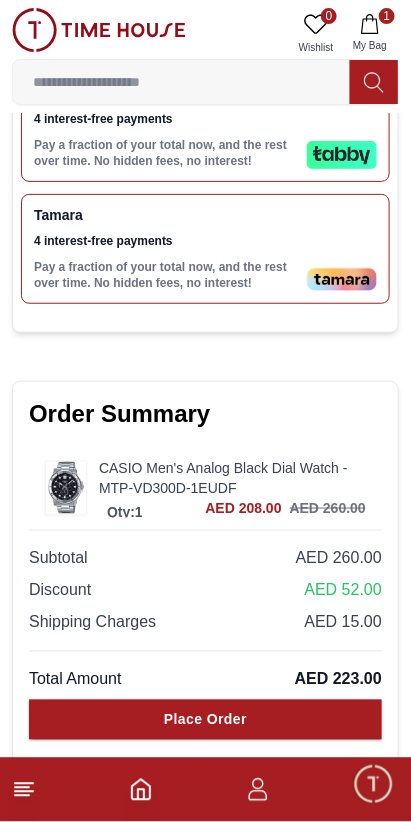 scroll, scrollTop: 905, scrollLeft: 0, axis: vertical 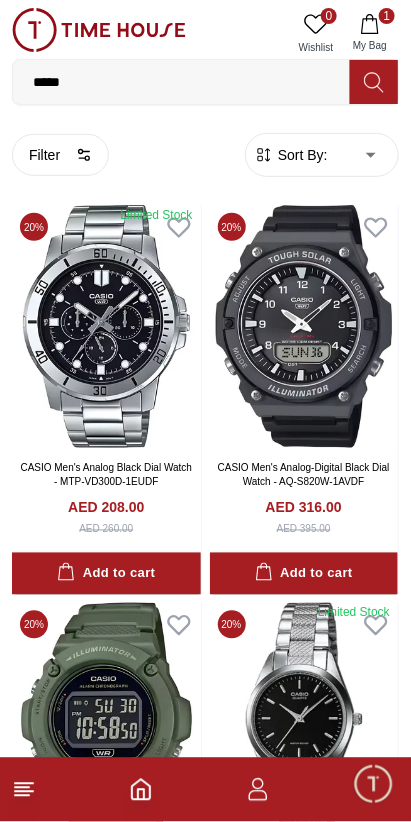 click 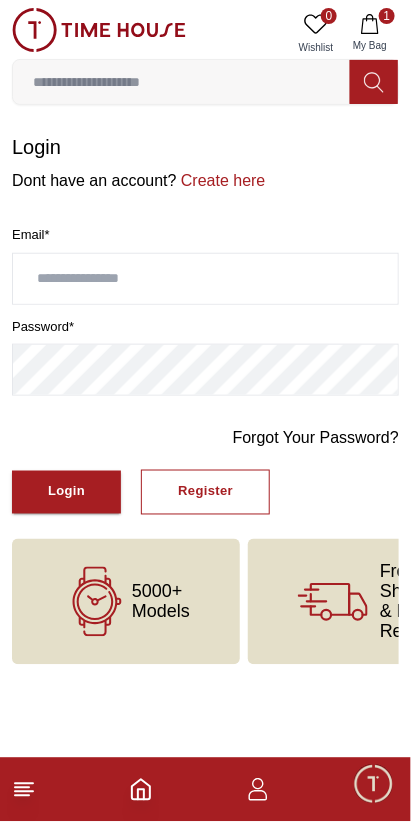 click at bounding box center (205, 279) 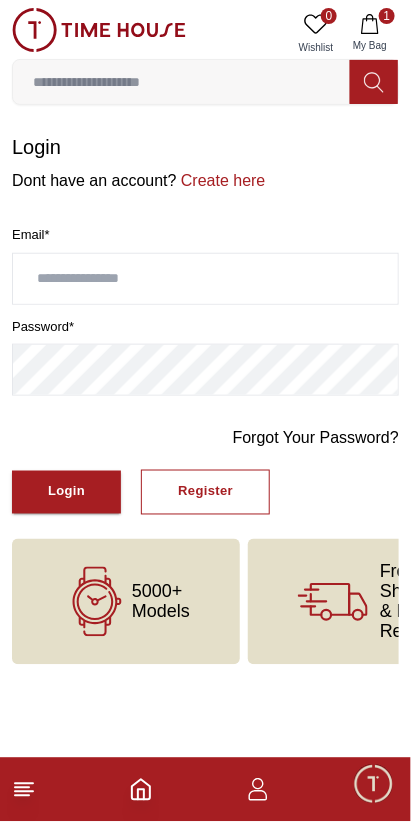 type on "**********" 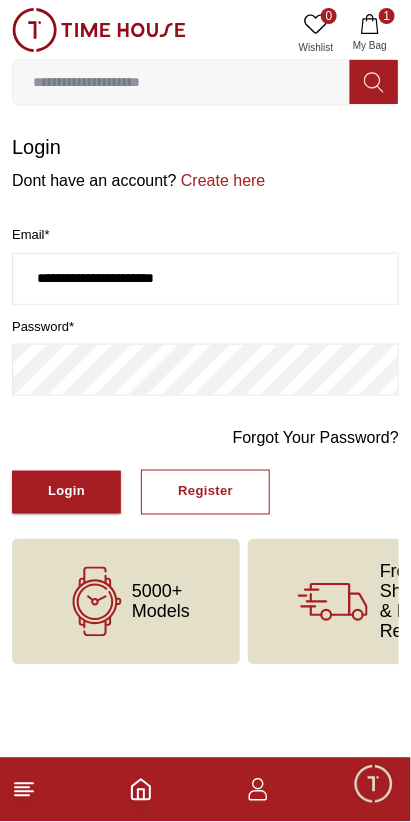 click on "Login" at bounding box center (66, 492) 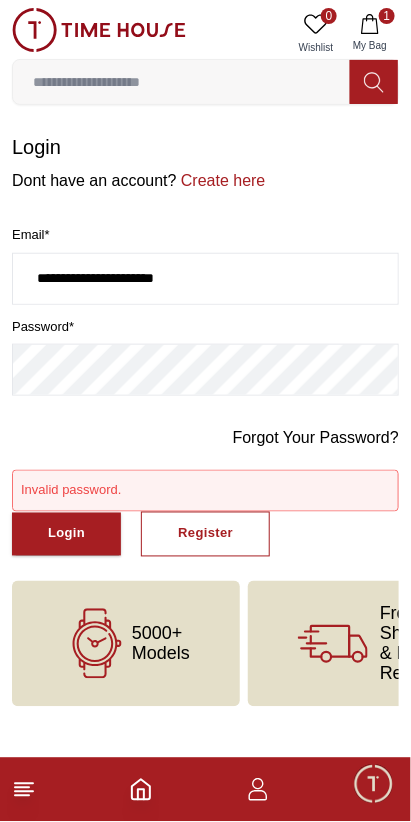 click on "Register" at bounding box center (205, 534) 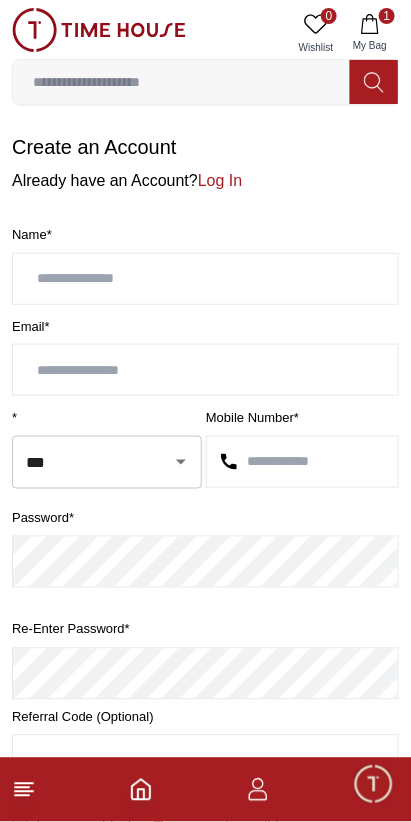 scroll, scrollTop: 310, scrollLeft: 0, axis: vertical 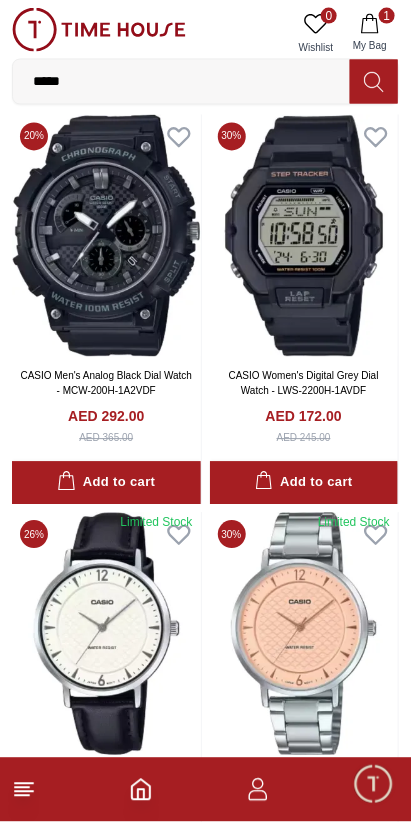 click 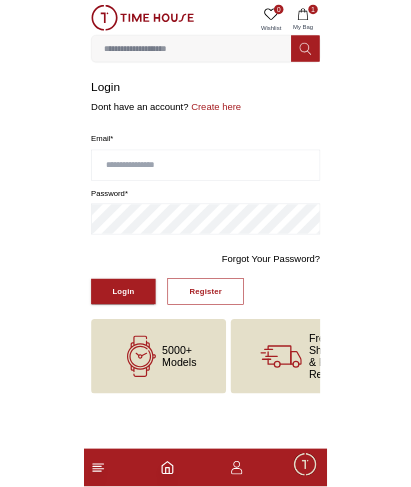 scroll, scrollTop: 0, scrollLeft: 0, axis: both 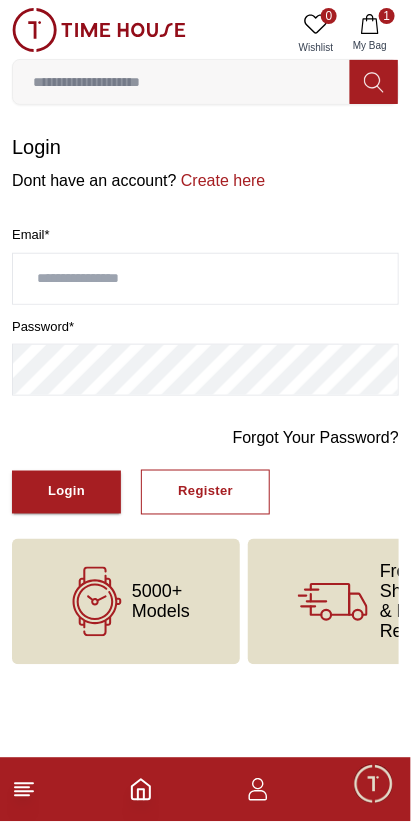 click at bounding box center (205, 279) 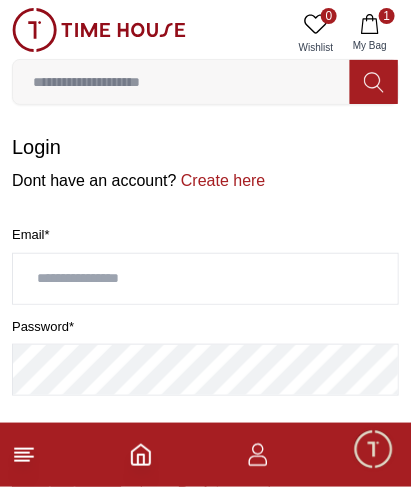 type on "**********" 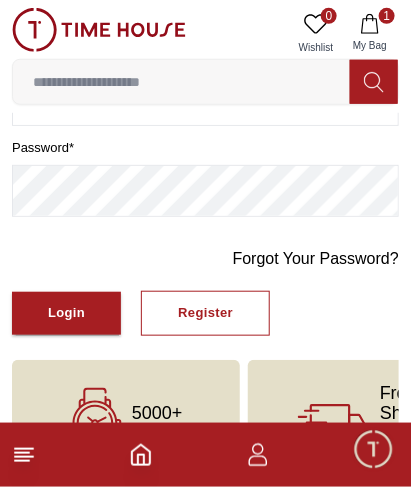 scroll, scrollTop: 182, scrollLeft: 0, axis: vertical 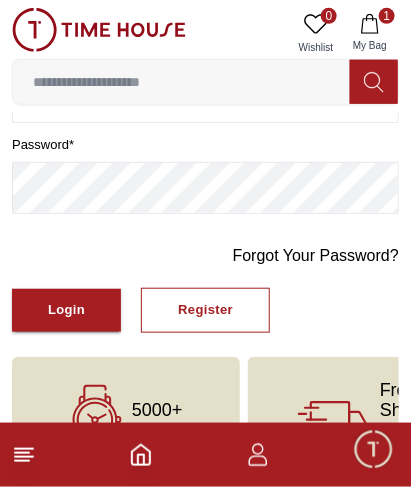 click on "Login" at bounding box center (66, 310) 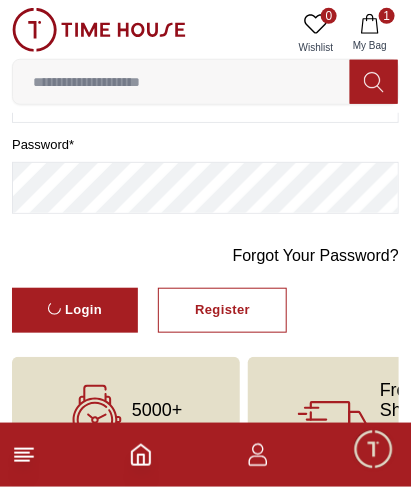 scroll, scrollTop: 0, scrollLeft: 0, axis: both 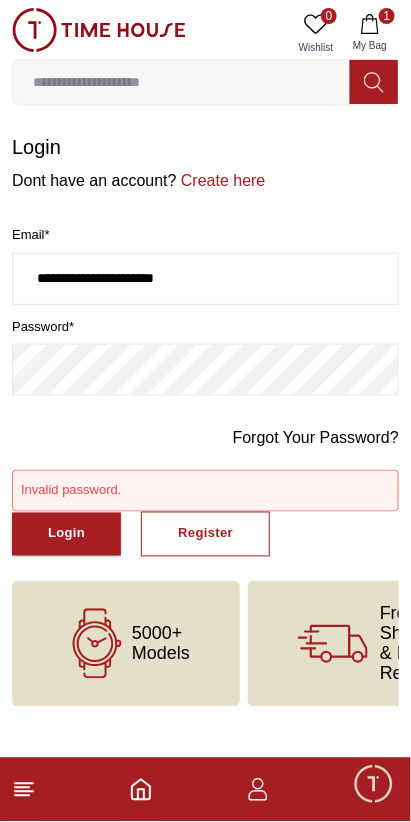 click on "Create here" at bounding box center (221, 180) 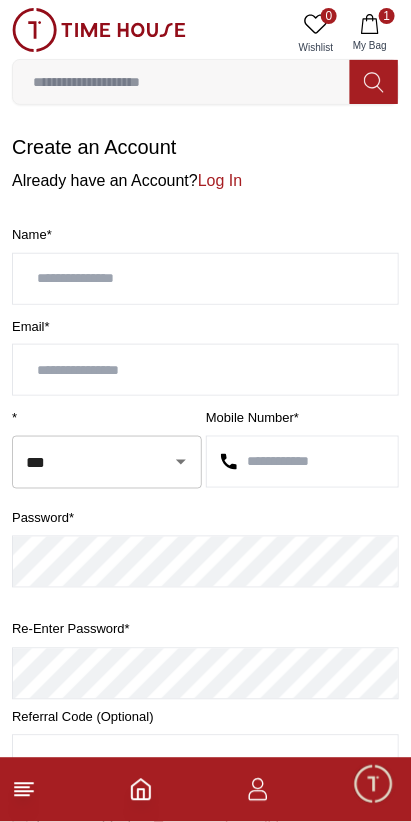 click at bounding box center (205, 279) 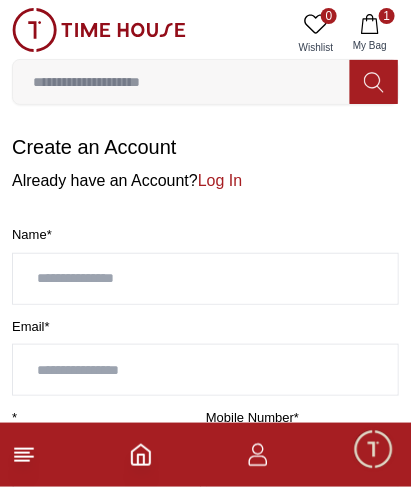 type on "**********" 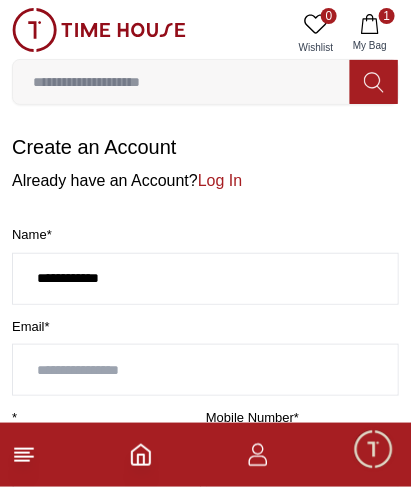 click at bounding box center [205, 370] 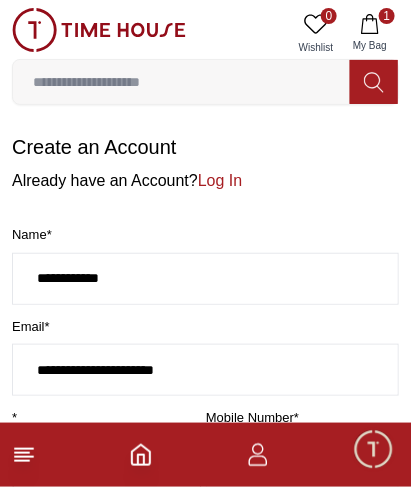 type on "**********" 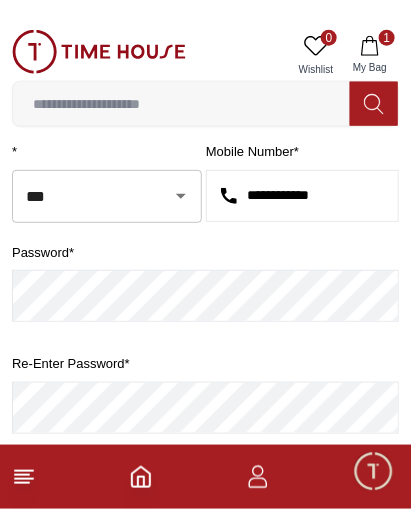 scroll, scrollTop: 292, scrollLeft: 0, axis: vertical 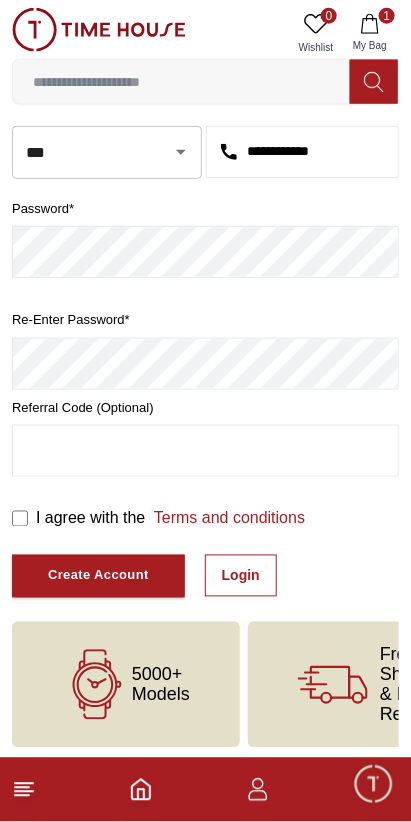 click on "Create Account" at bounding box center [98, 576] 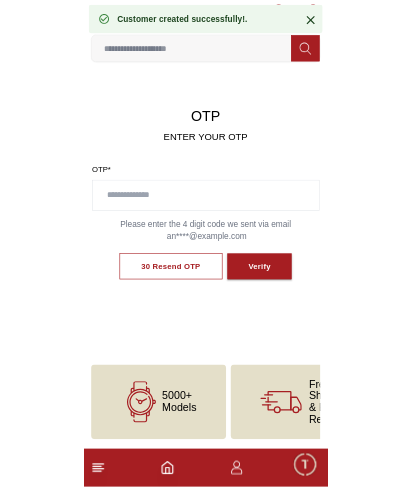 scroll, scrollTop: 49, scrollLeft: 0, axis: vertical 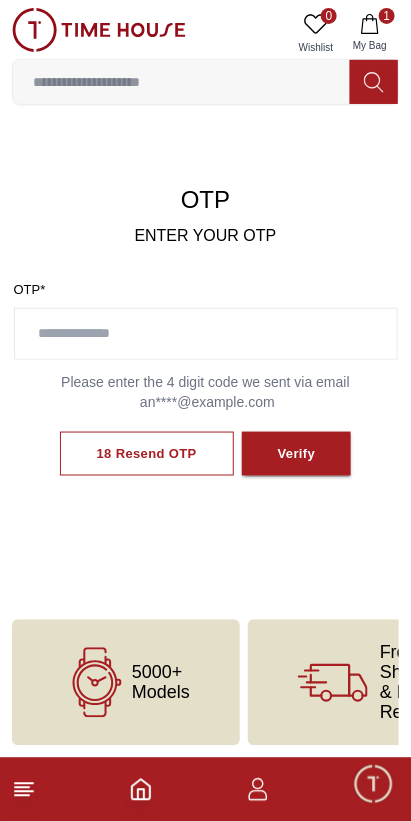 click at bounding box center [206, 334] 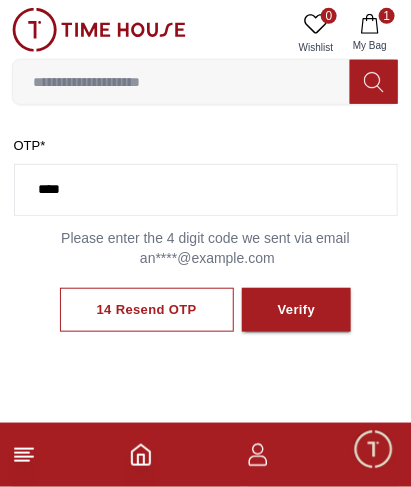 type on "****" 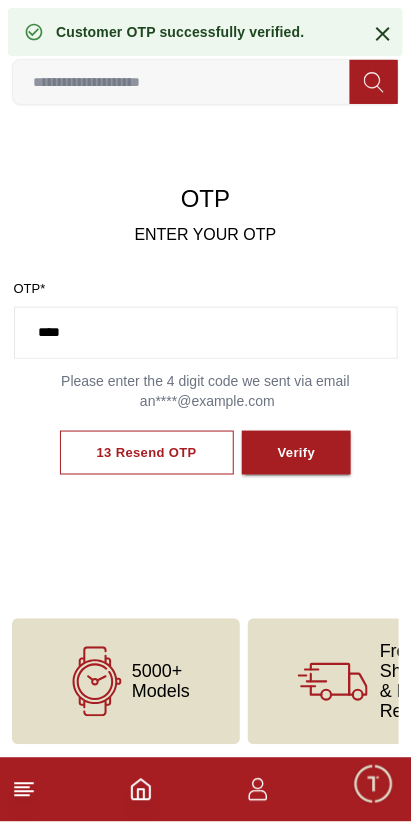 scroll, scrollTop: 50, scrollLeft: 0, axis: vertical 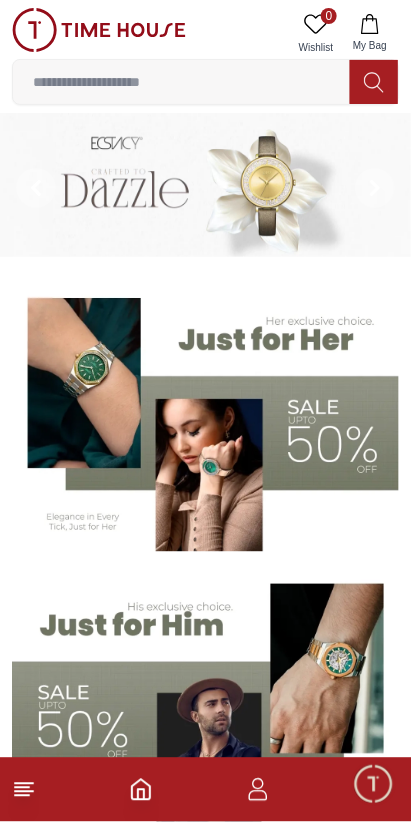 click at bounding box center [181, 82] 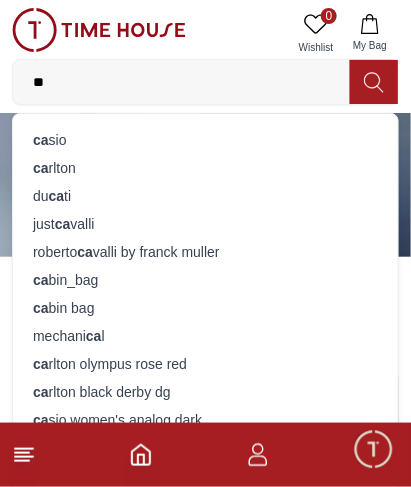 type on "**" 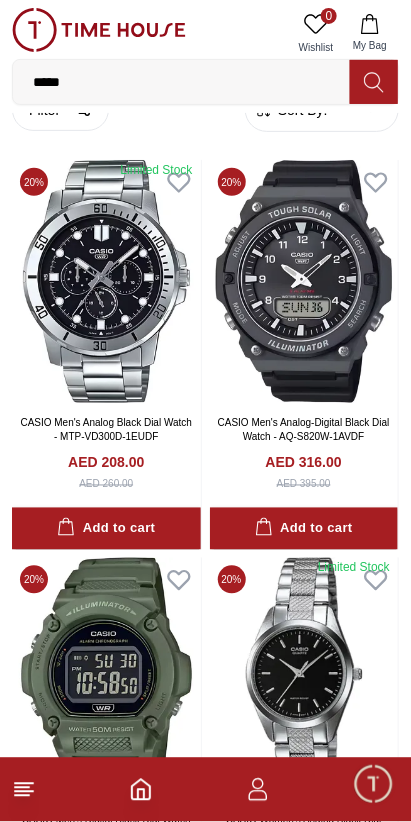 scroll, scrollTop: 44, scrollLeft: 0, axis: vertical 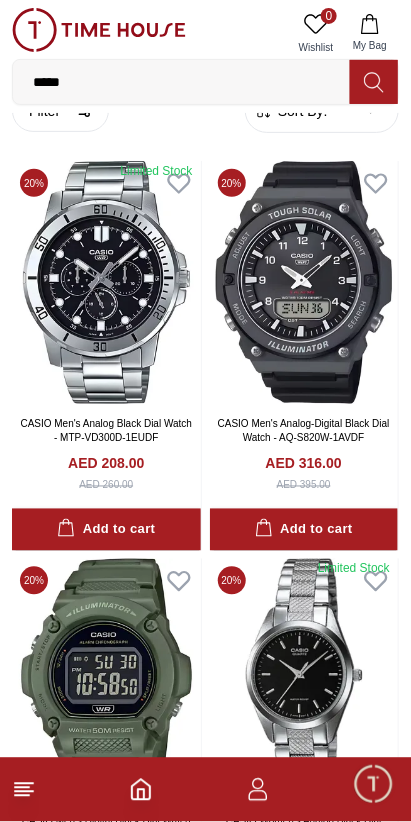click at bounding box center (106, 282) 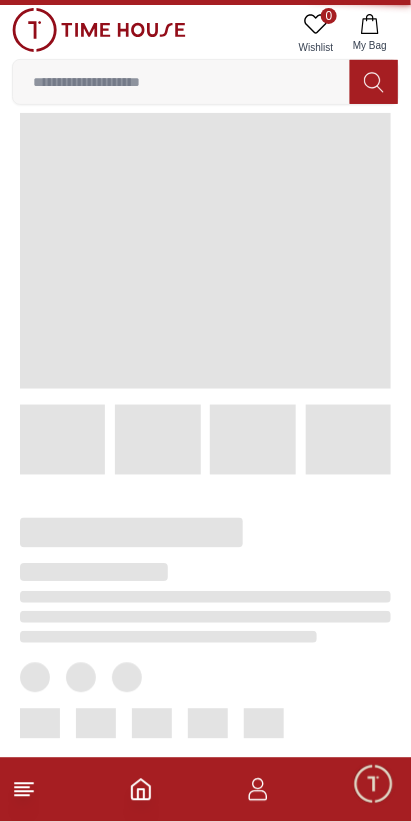 click at bounding box center [131, 533] 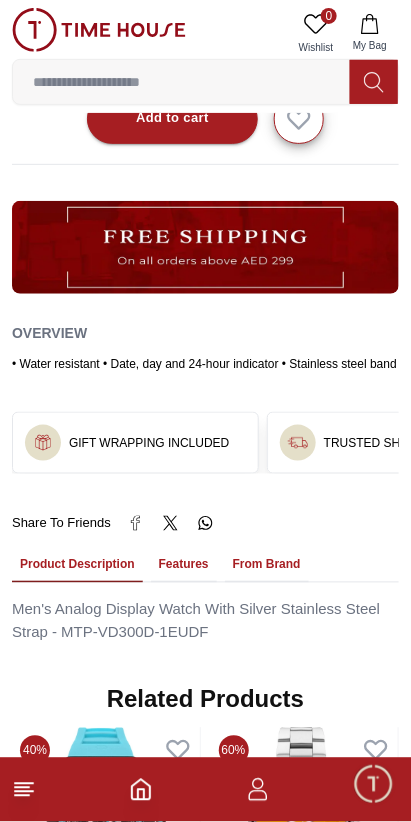 scroll, scrollTop: 1120, scrollLeft: 0, axis: vertical 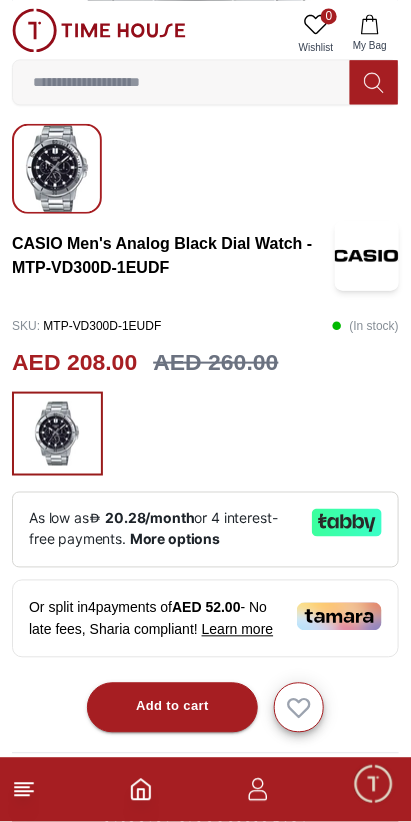 click on "Add to cart" at bounding box center (172, 708) 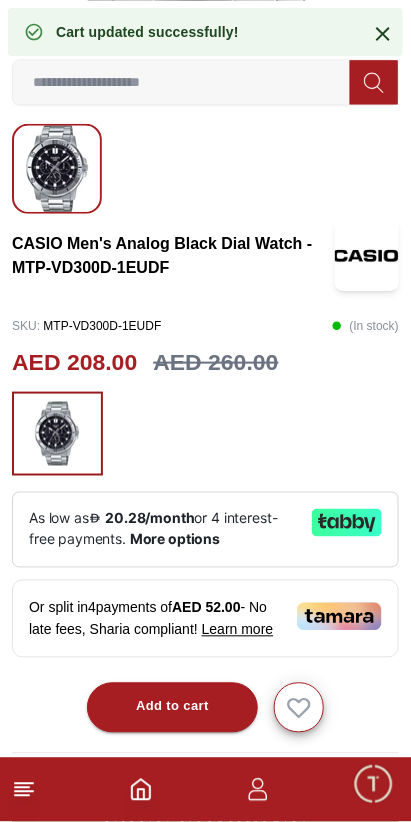 click 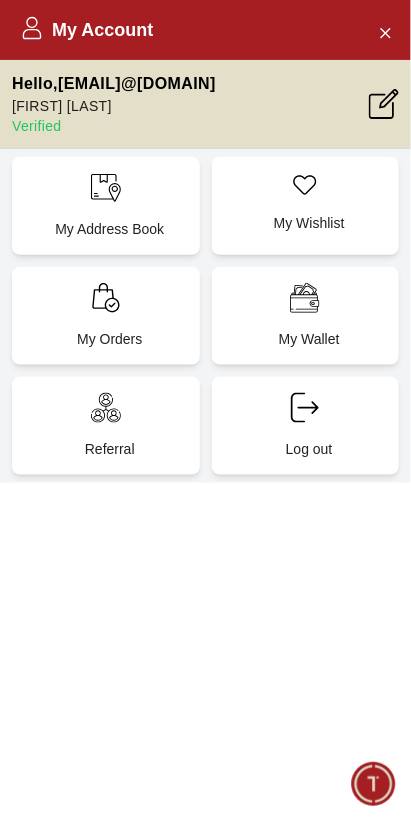 scroll, scrollTop: 44, scrollLeft: 0, axis: vertical 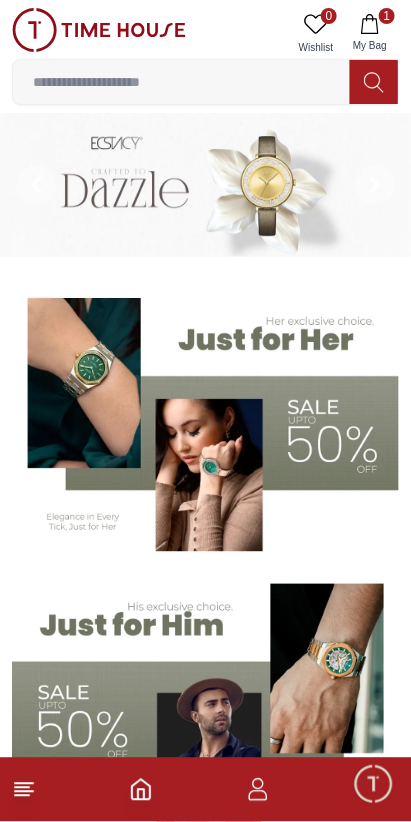click on "1 My Bag" at bounding box center (370, 33) 